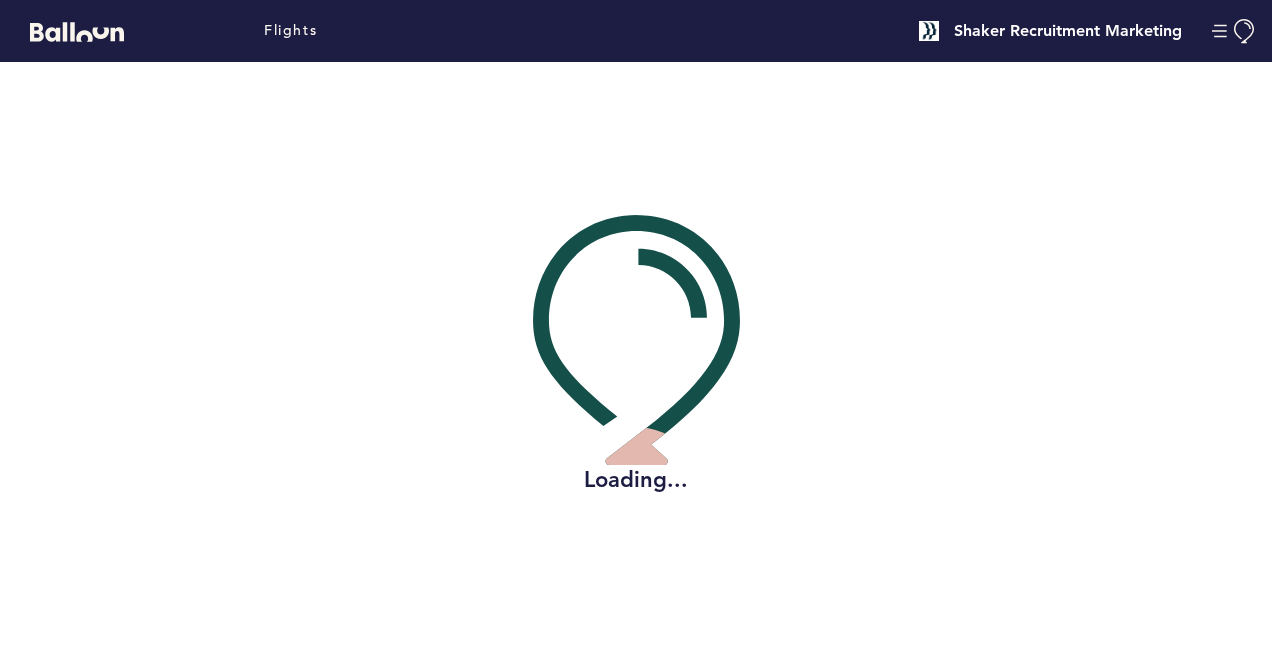 scroll, scrollTop: 0, scrollLeft: 0, axis: both 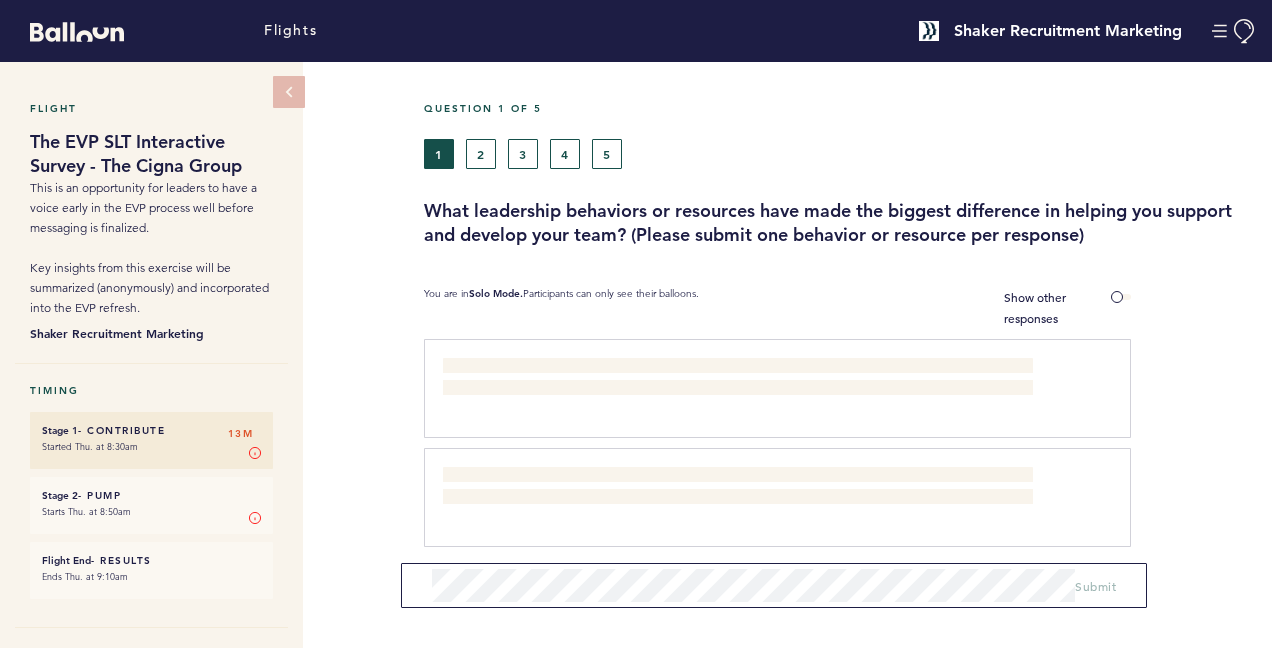 click on "The resource that helps me the most is an incredible HRBP who provides partnership, support and counsel in developing my team." at bounding box center [735, 378] 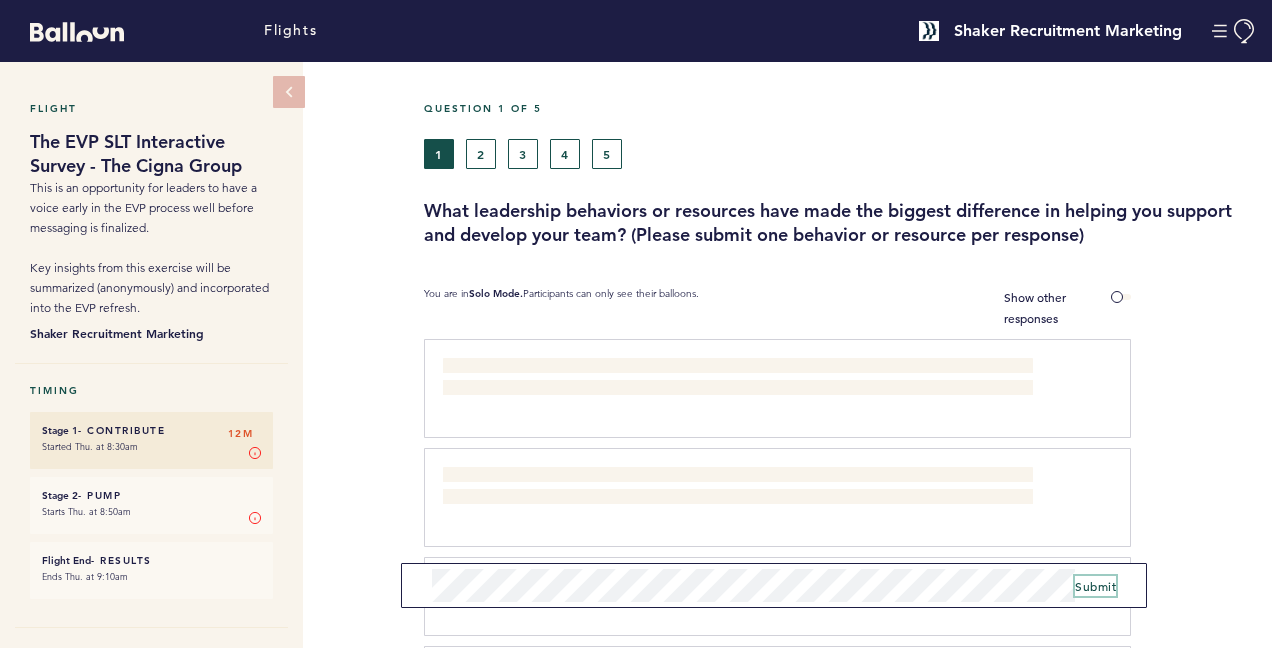 click on "Submit" at bounding box center [1095, 586] 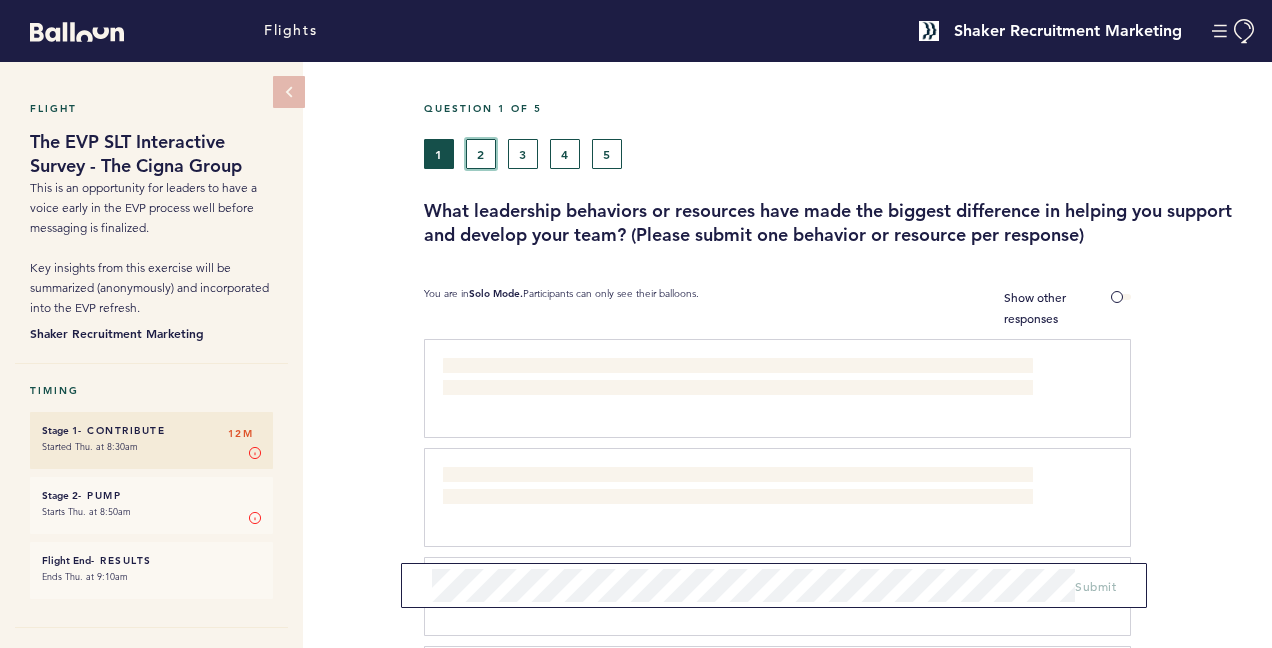 click on "2" at bounding box center (481, 154) 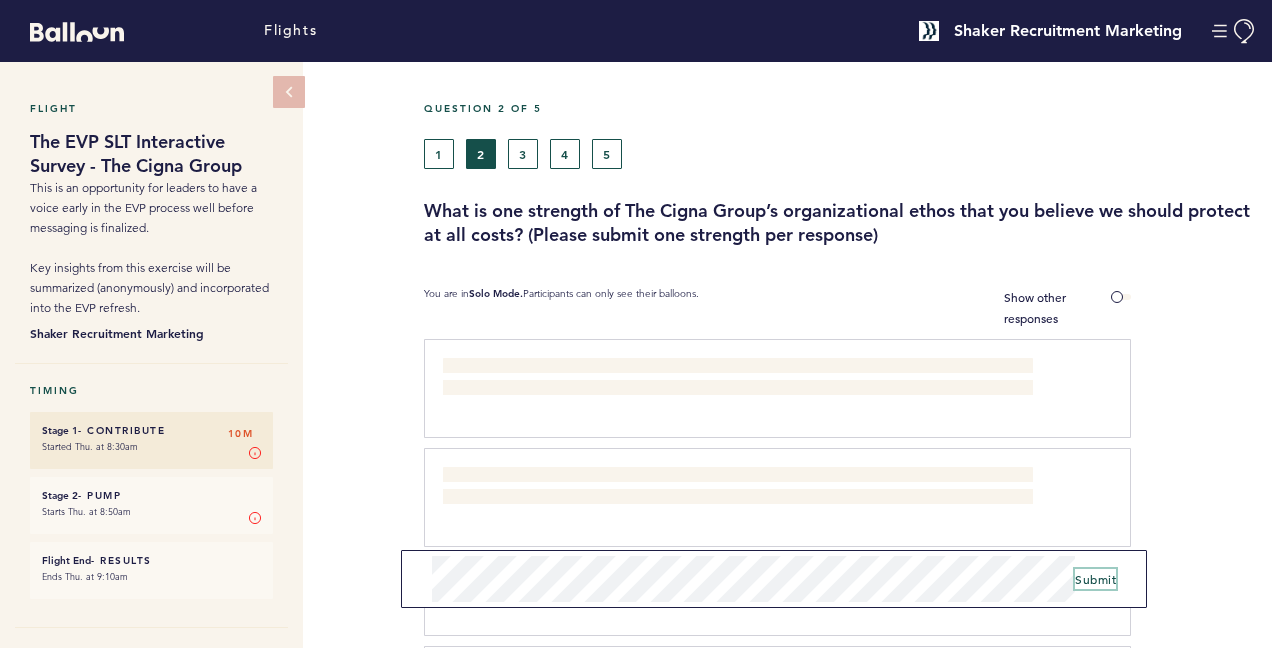 click on "Submit" at bounding box center (1095, 579) 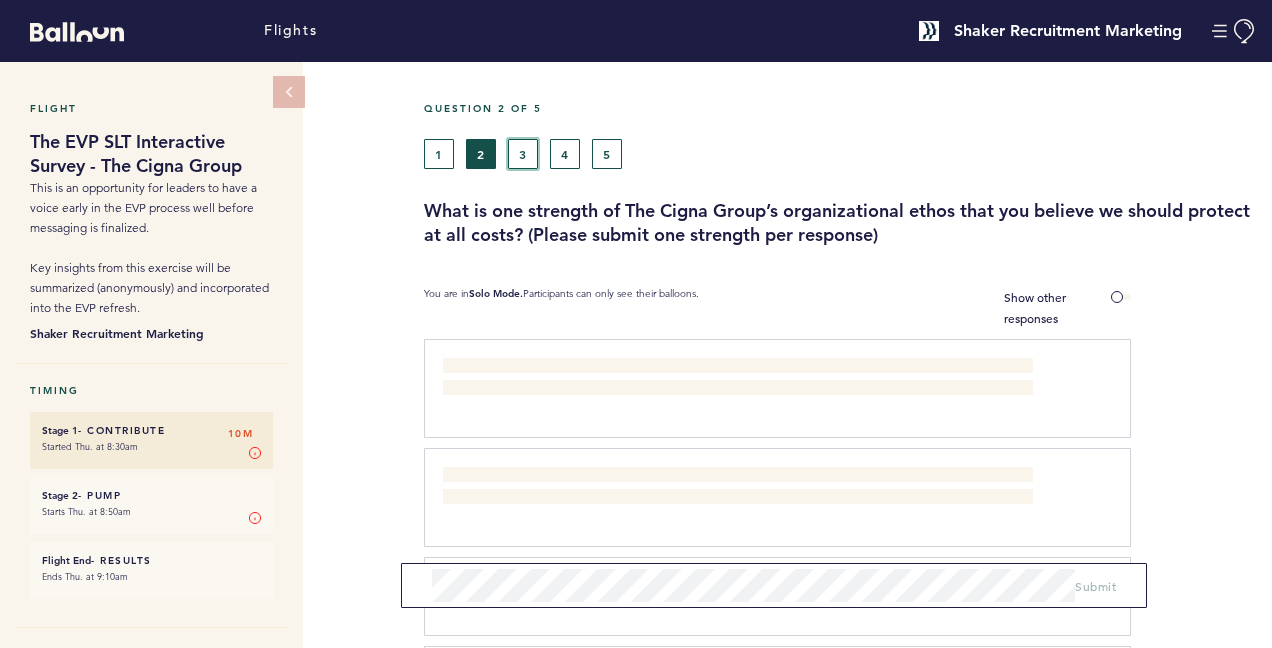 click on "3" at bounding box center (523, 154) 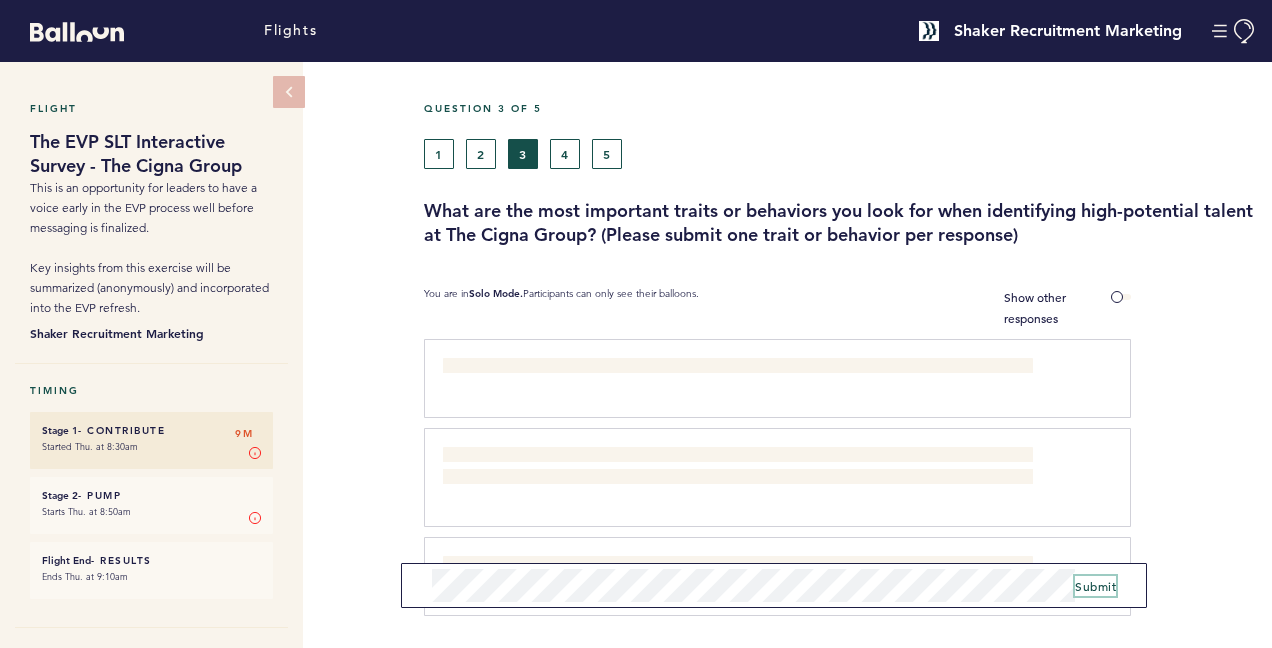 click on "Submit" at bounding box center [1095, 586] 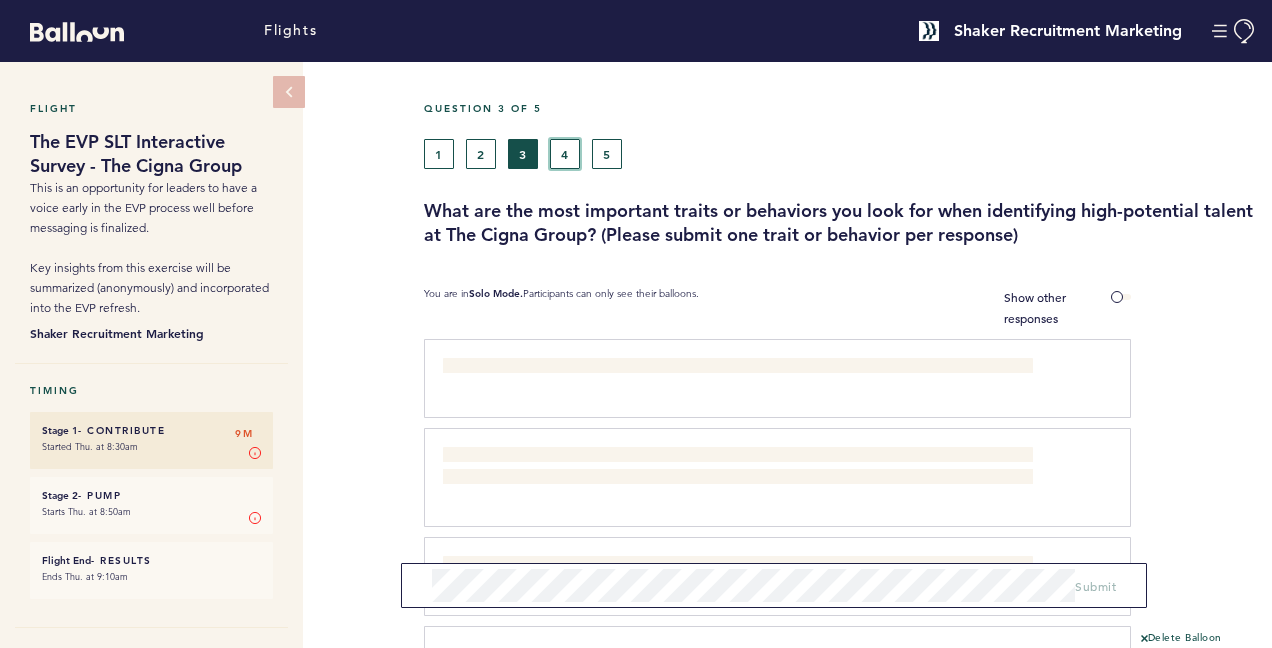 click on "4" at bounding box center [565, 154] 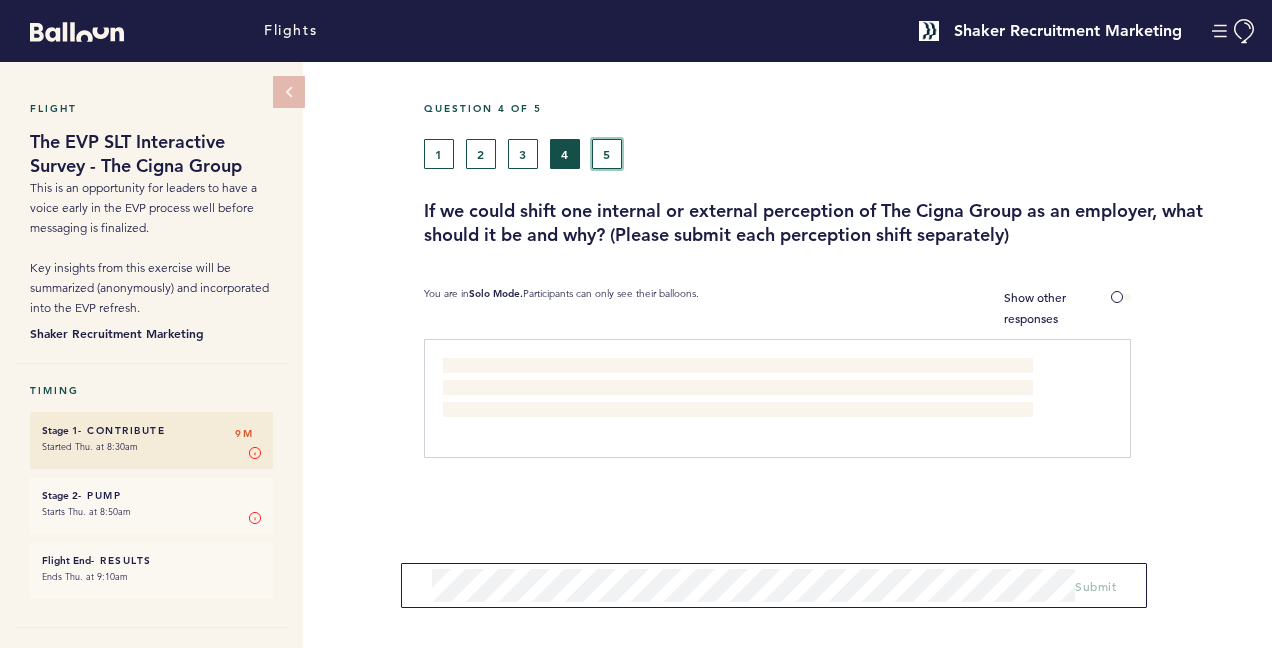click on "5" at bounding box center [607, 154] 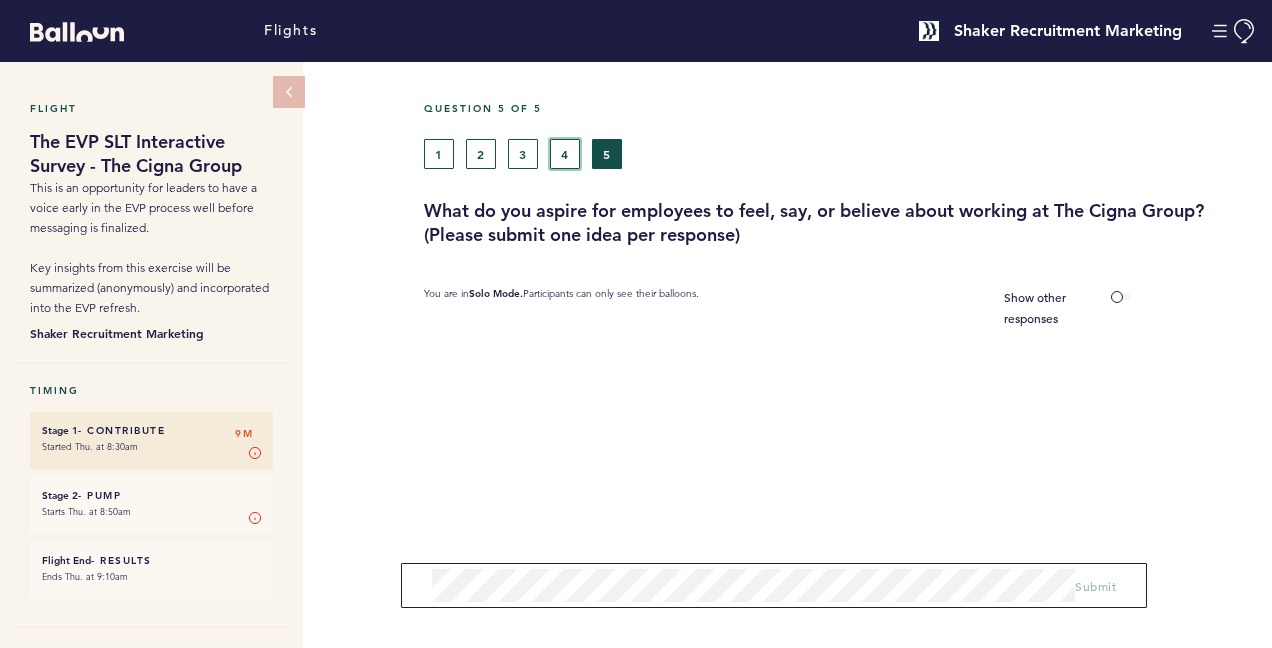 click on "4" at bounding box center [565, 154] 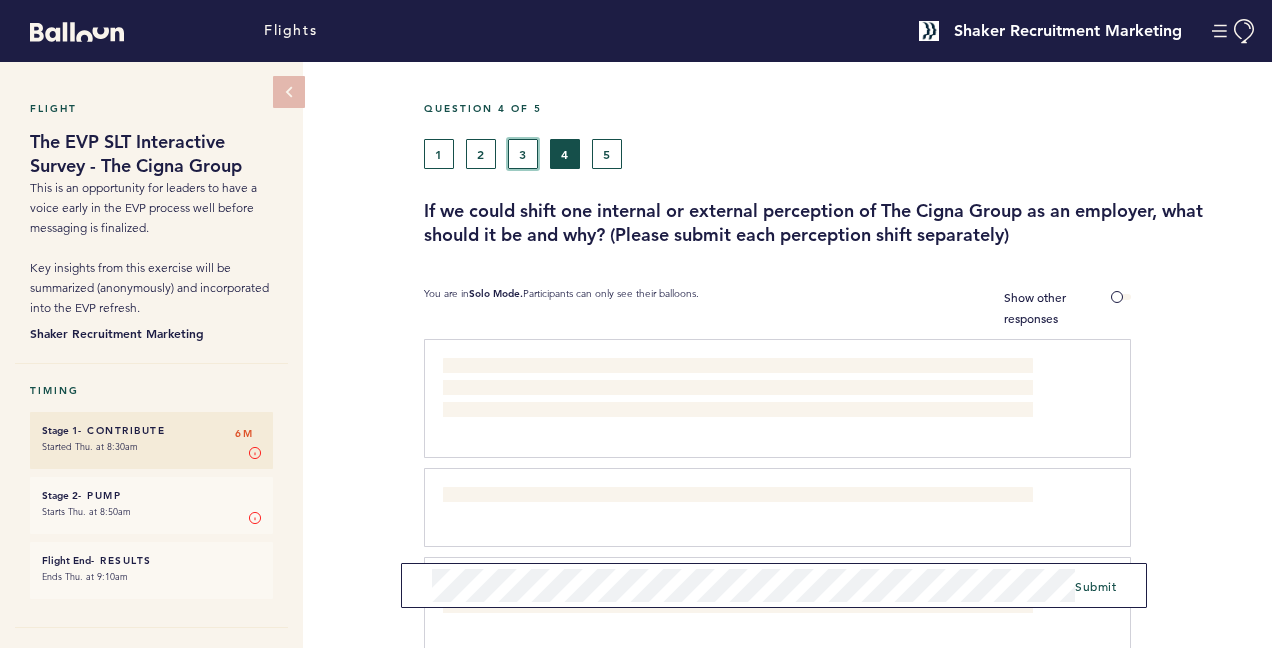 click on "3" at bounding box center [523, 154] 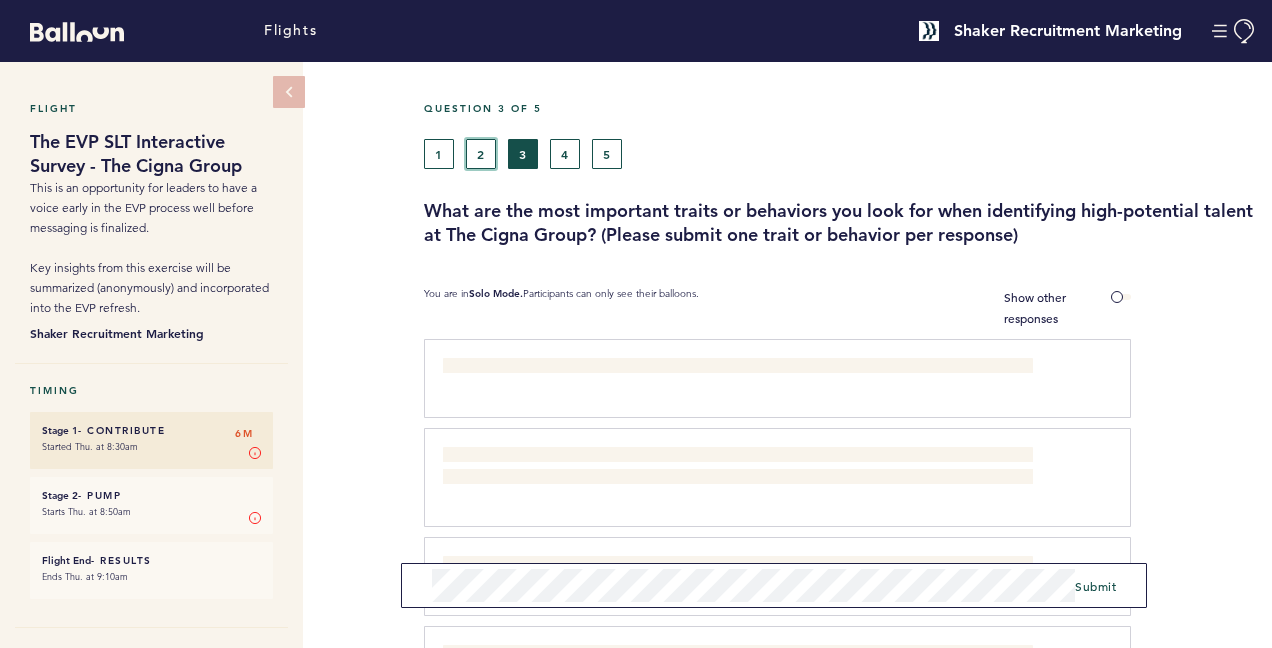 click on "2" at bounding box center (481, 154) 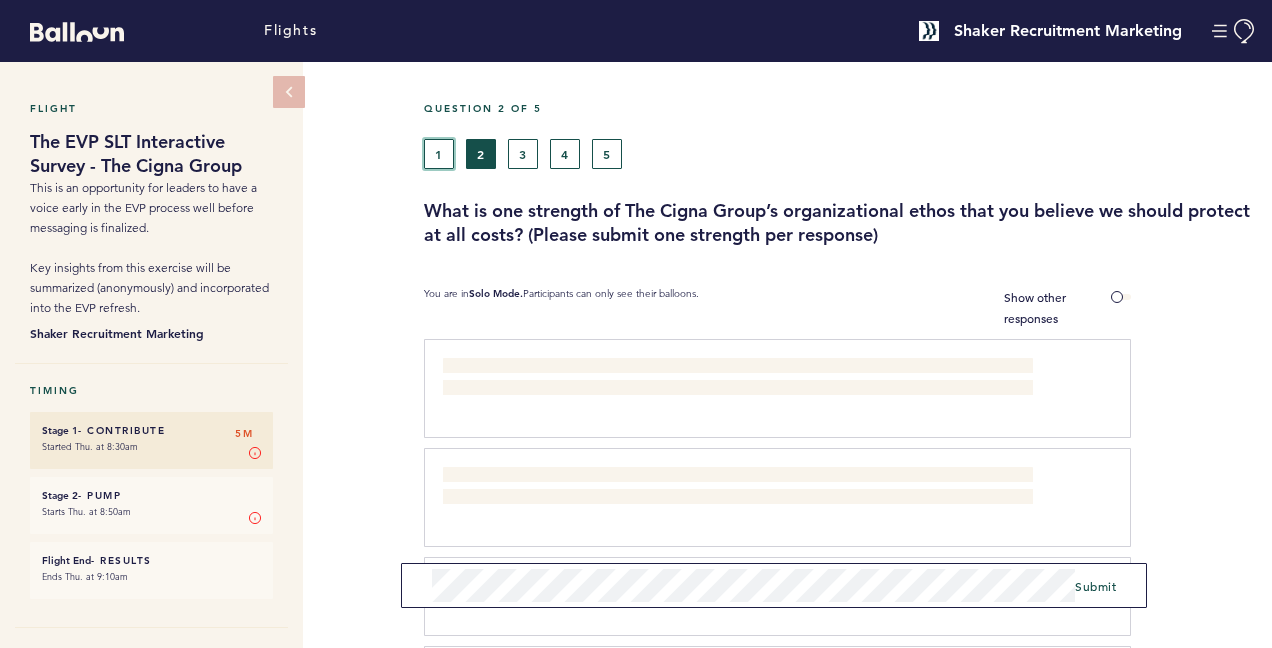 click on "1" at bounding box center (439, 154) 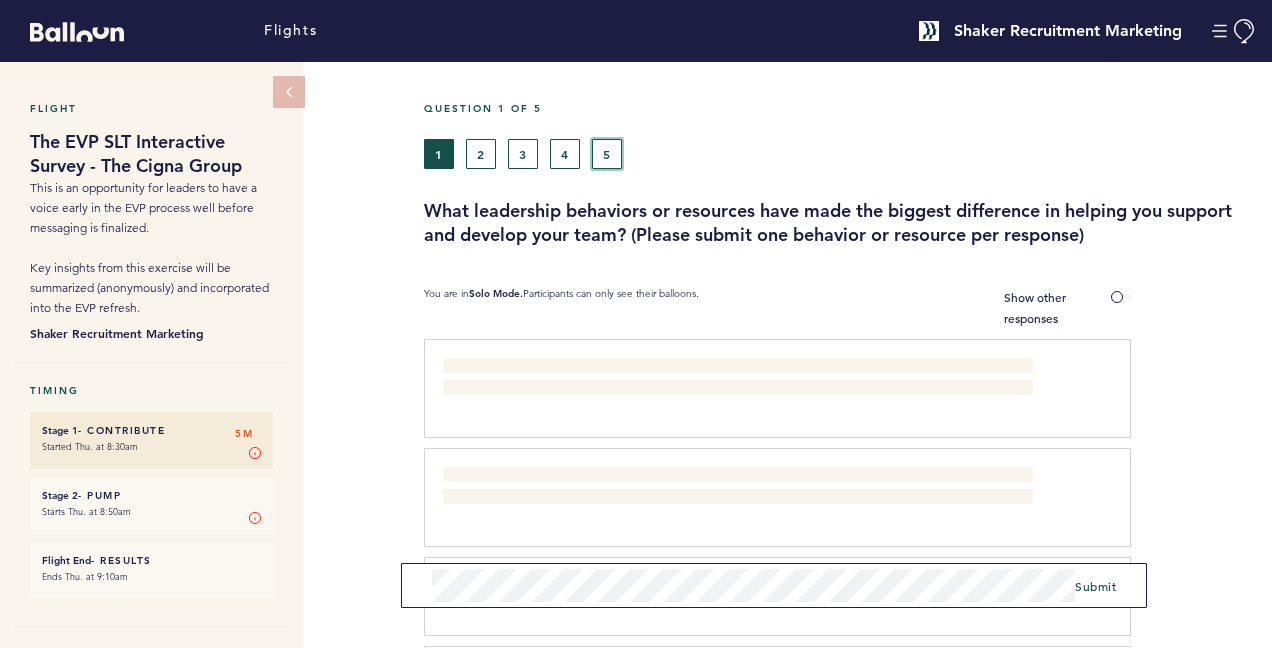 click on "5" at bounding box center [607, 154] 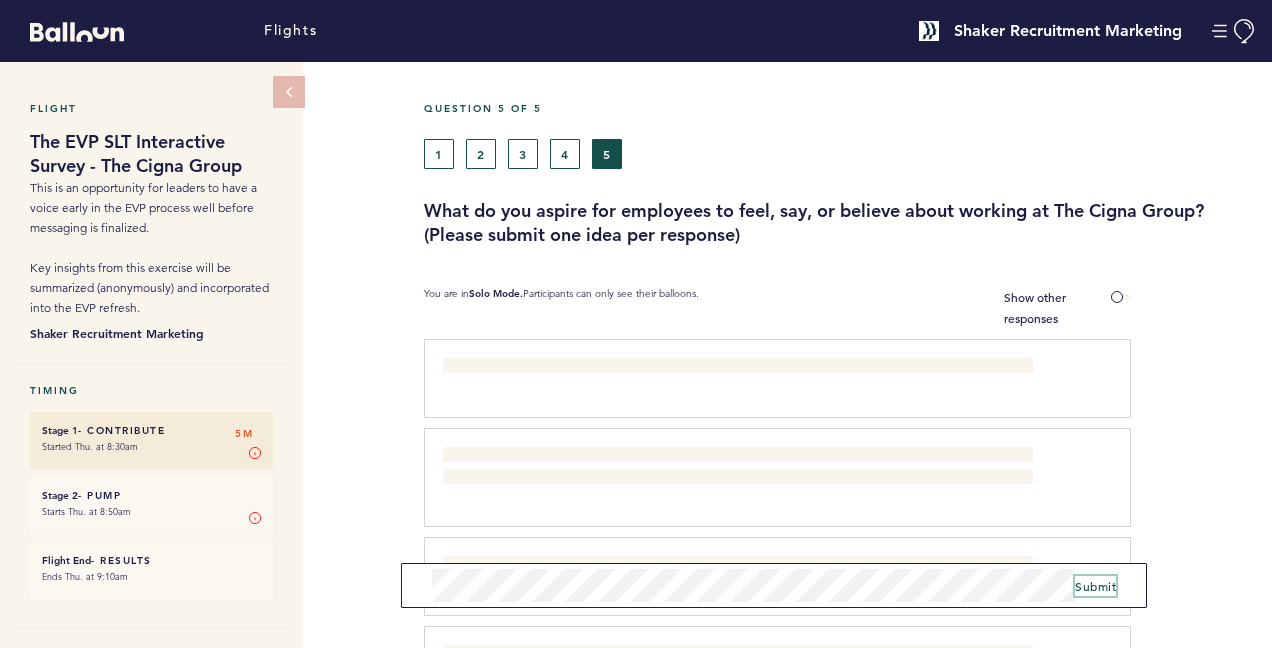 click on "Submit" at bounding box center (1095, 586) 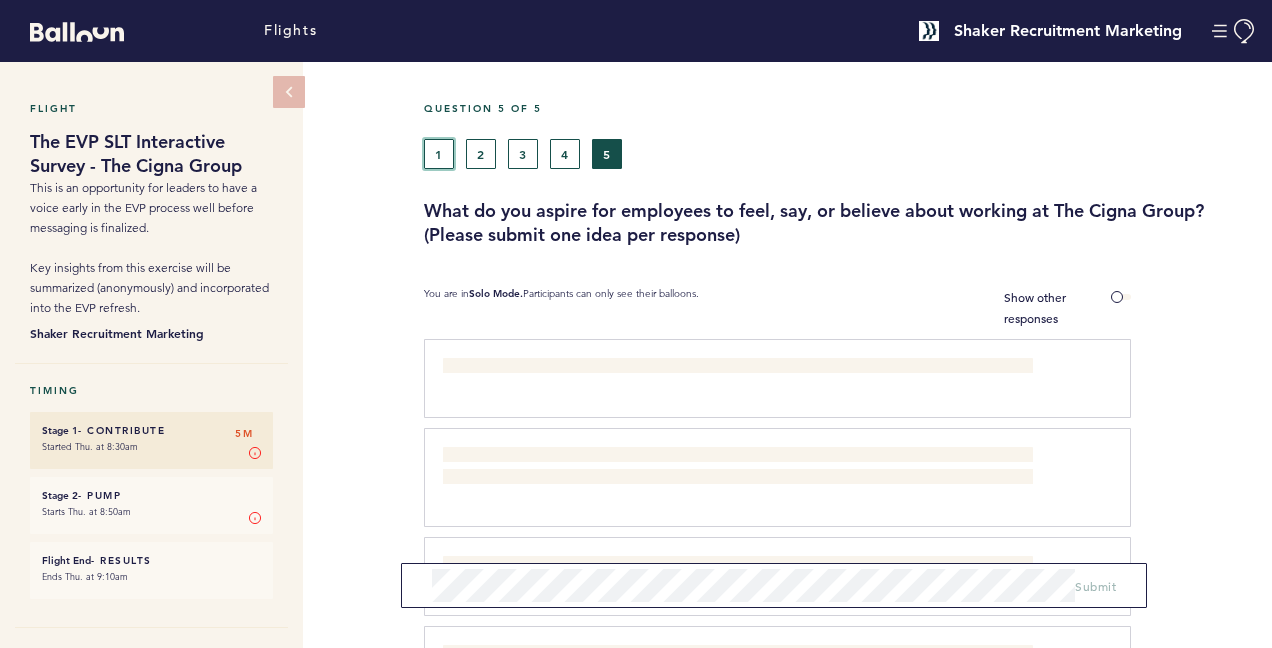 click on "1" at bounding box center [439, 154] 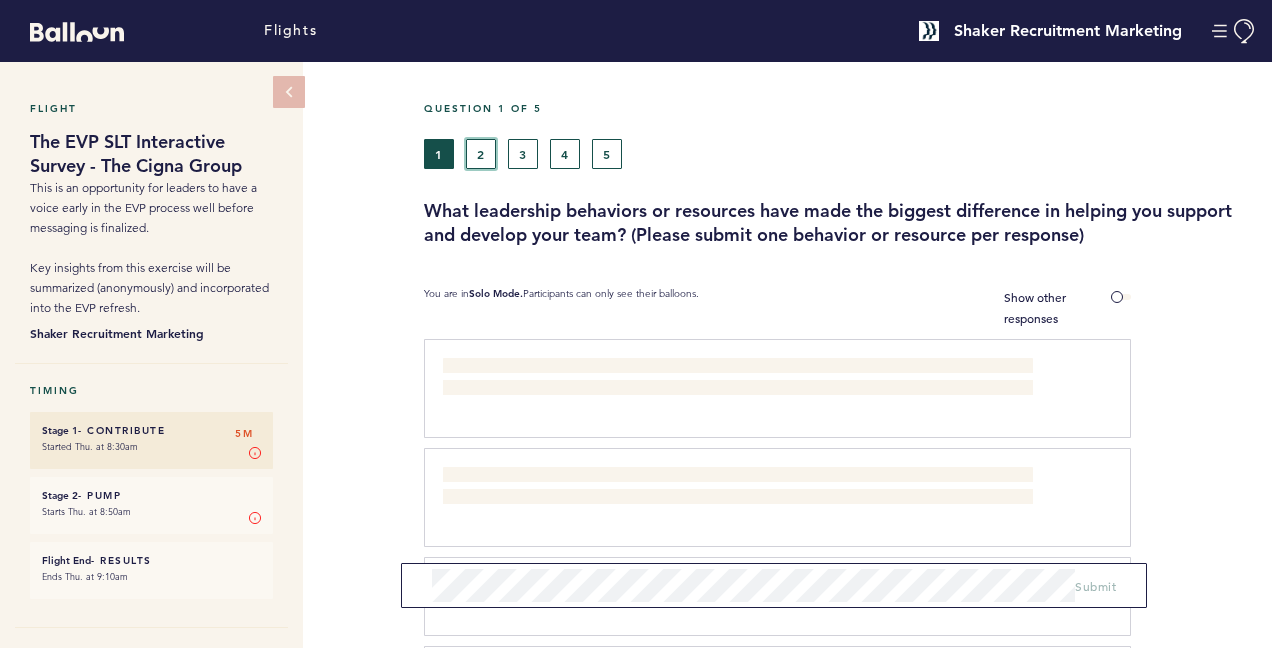 click on "2" at bounding box center [481, 154] 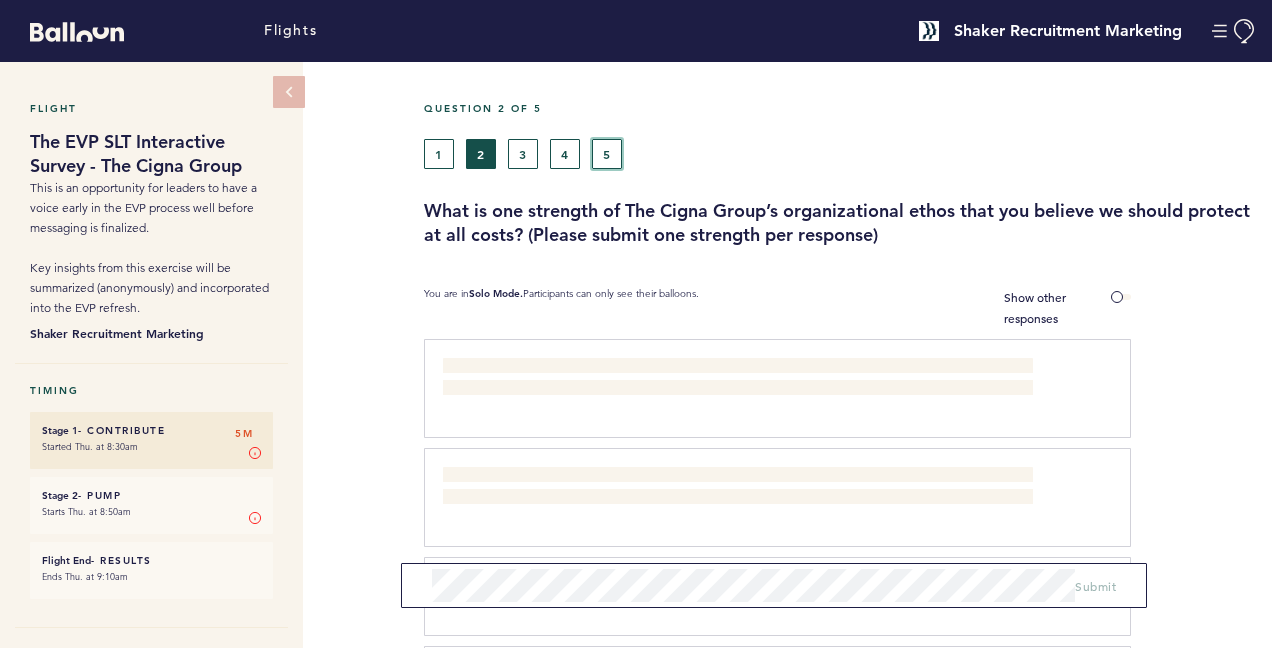 click on "5" at bounding box center (607, 154) 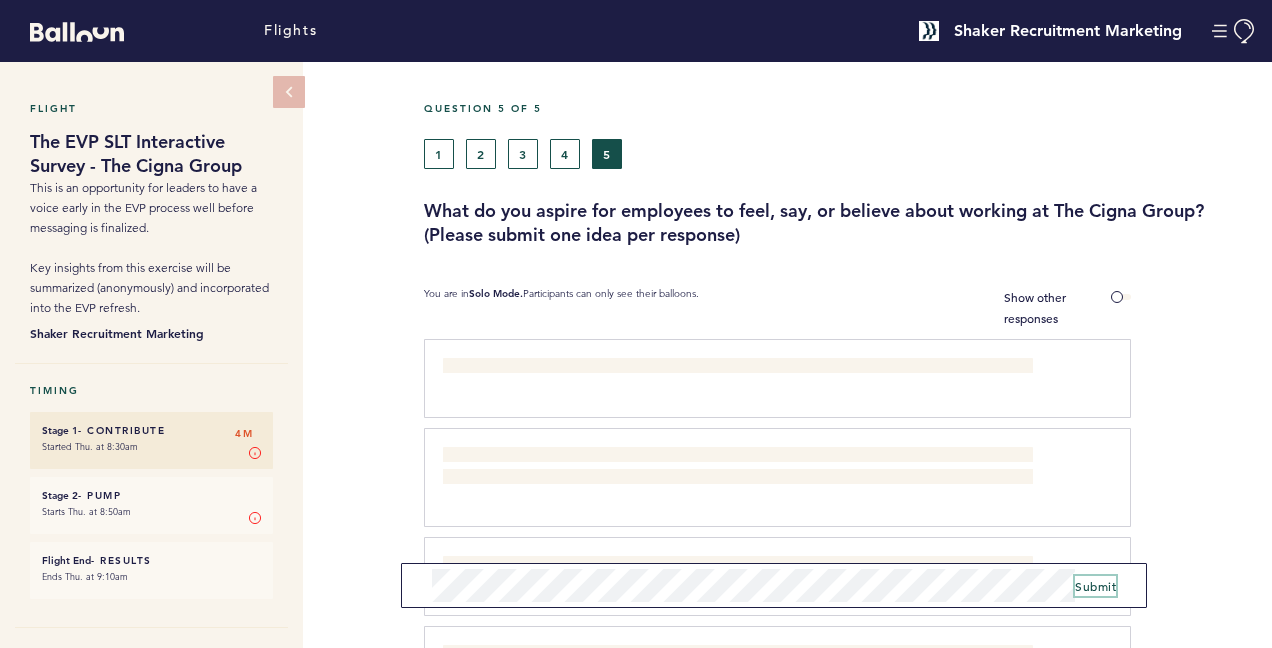 click on "Submit" at bounding box center [1095, 586] 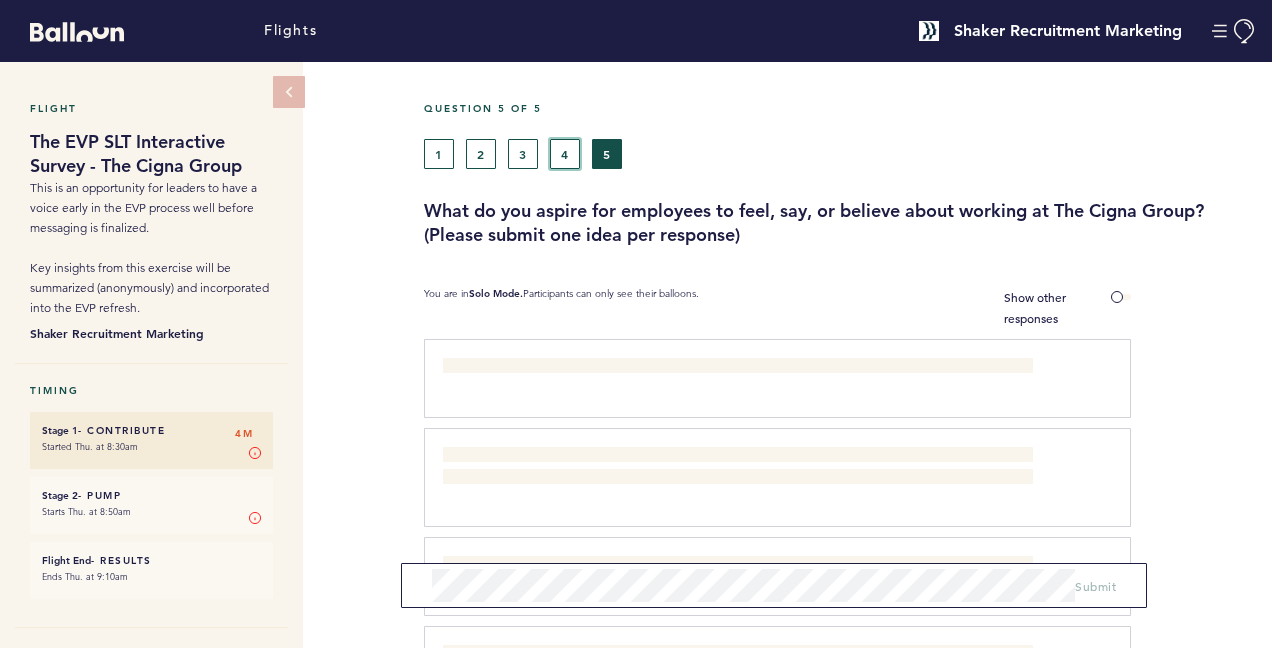 click on "4" at bounding box center [565, 154] 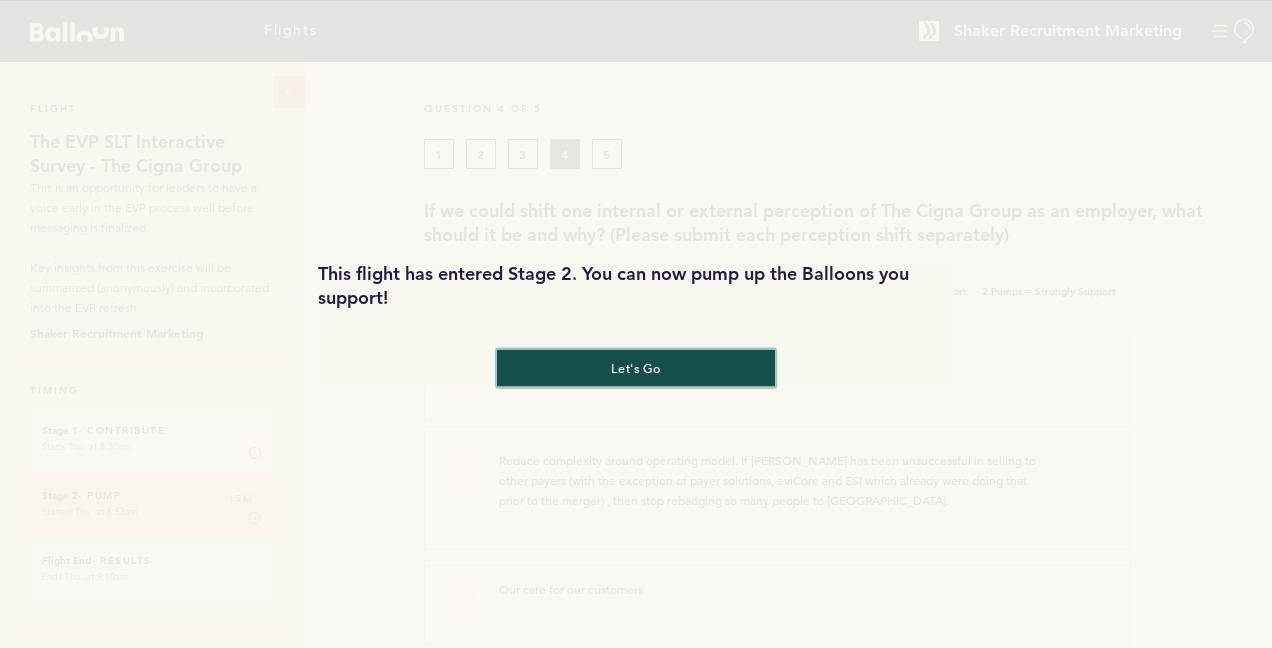 click on "let's go" at bounding box center (636, 367) 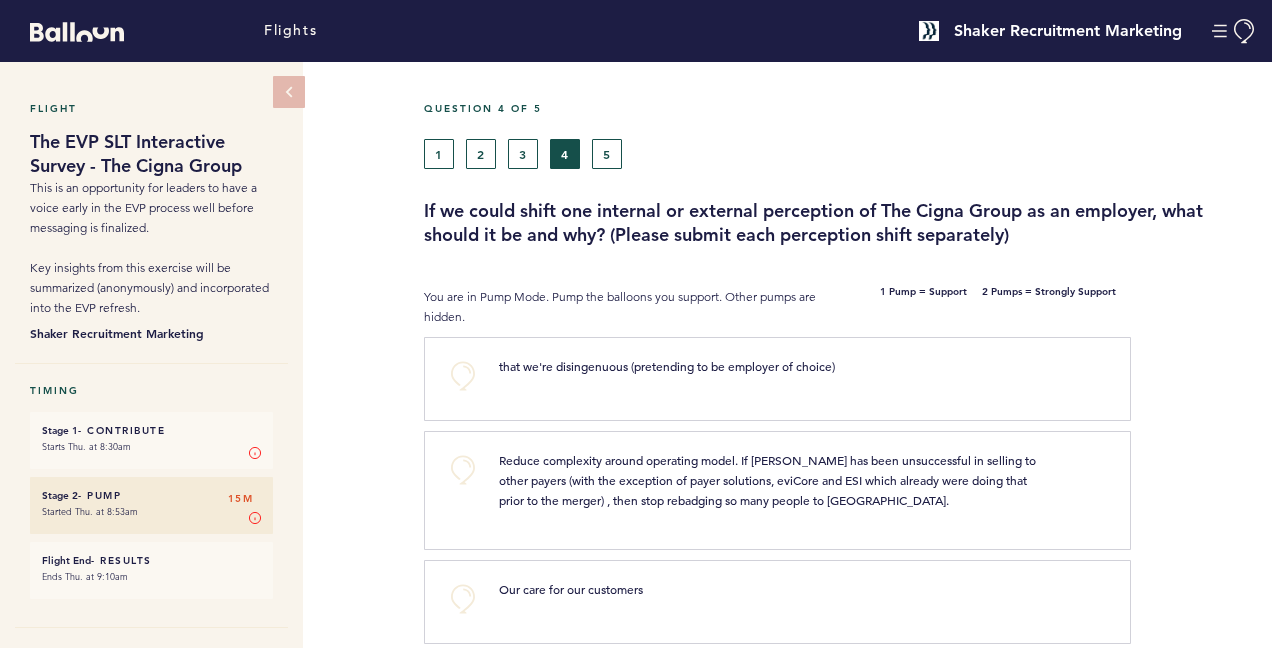 click at bounding box center [1201, 498] 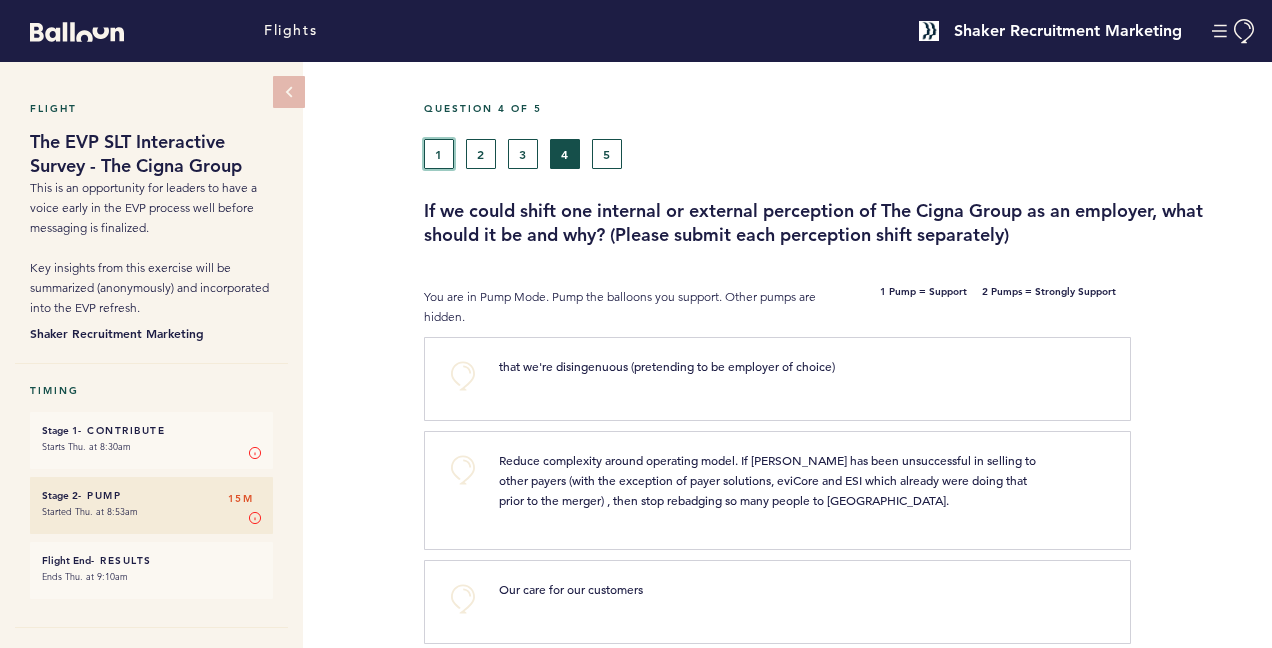 click on "1" at bounding box center (439, 154) 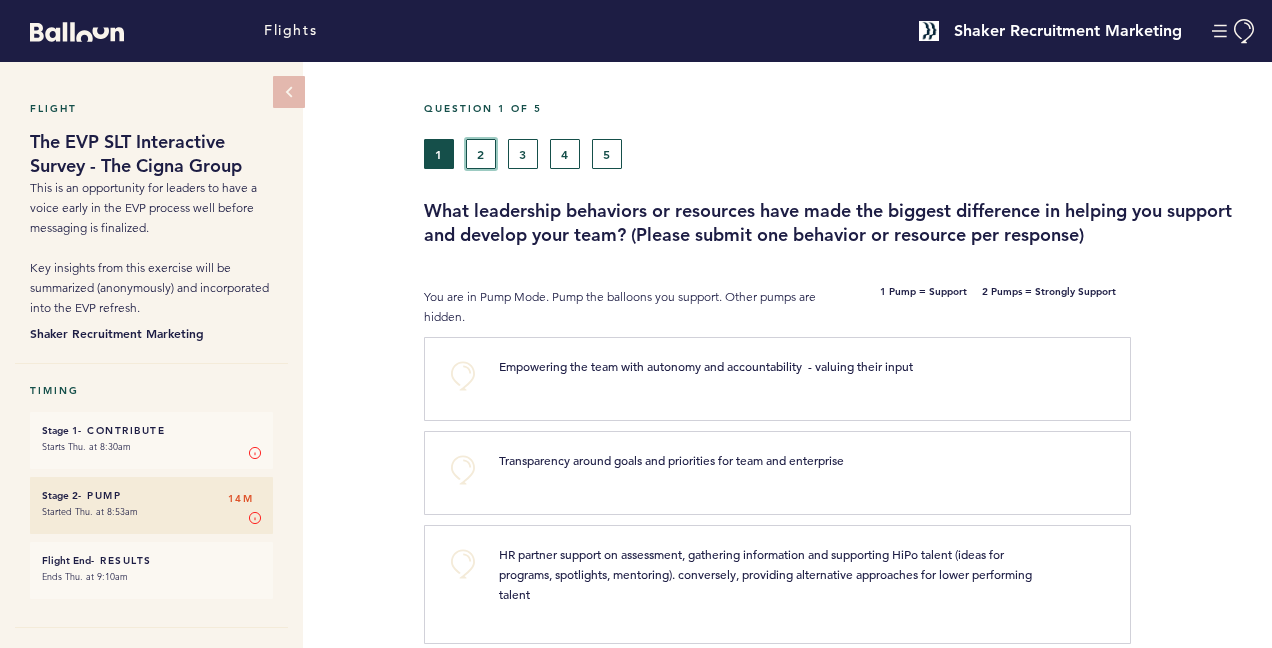 click on "2" at bounding box center (481, 154) 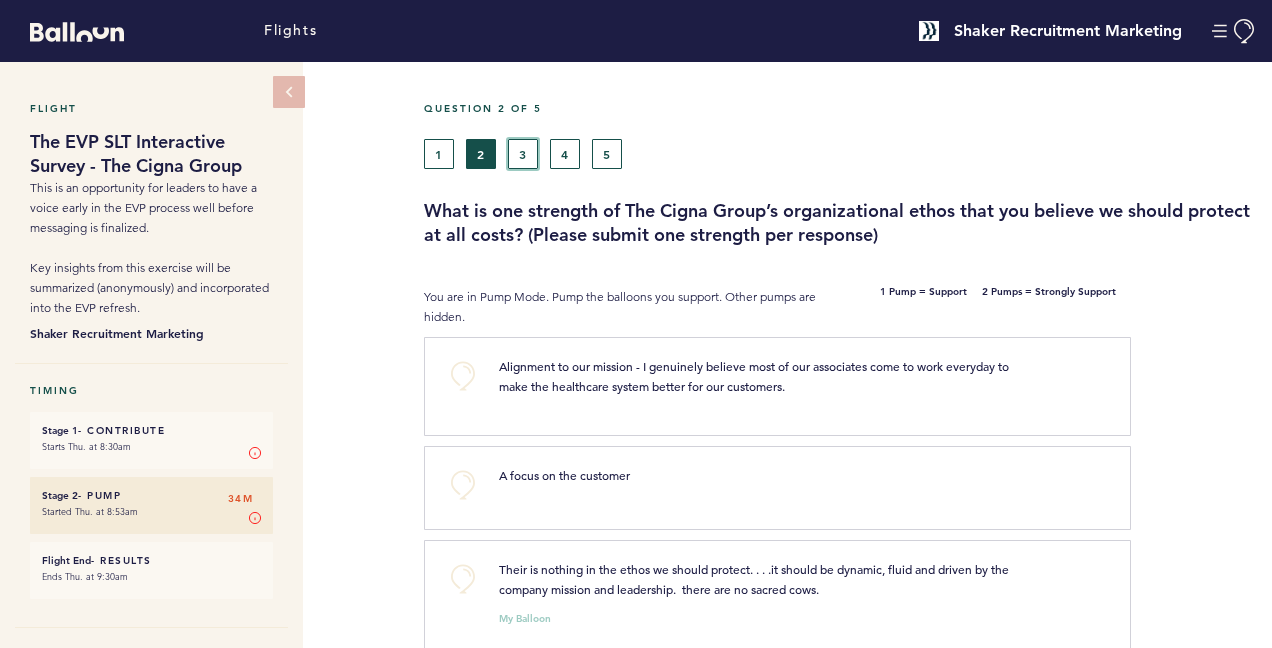 click on "3" at bounding box center [523, 154] 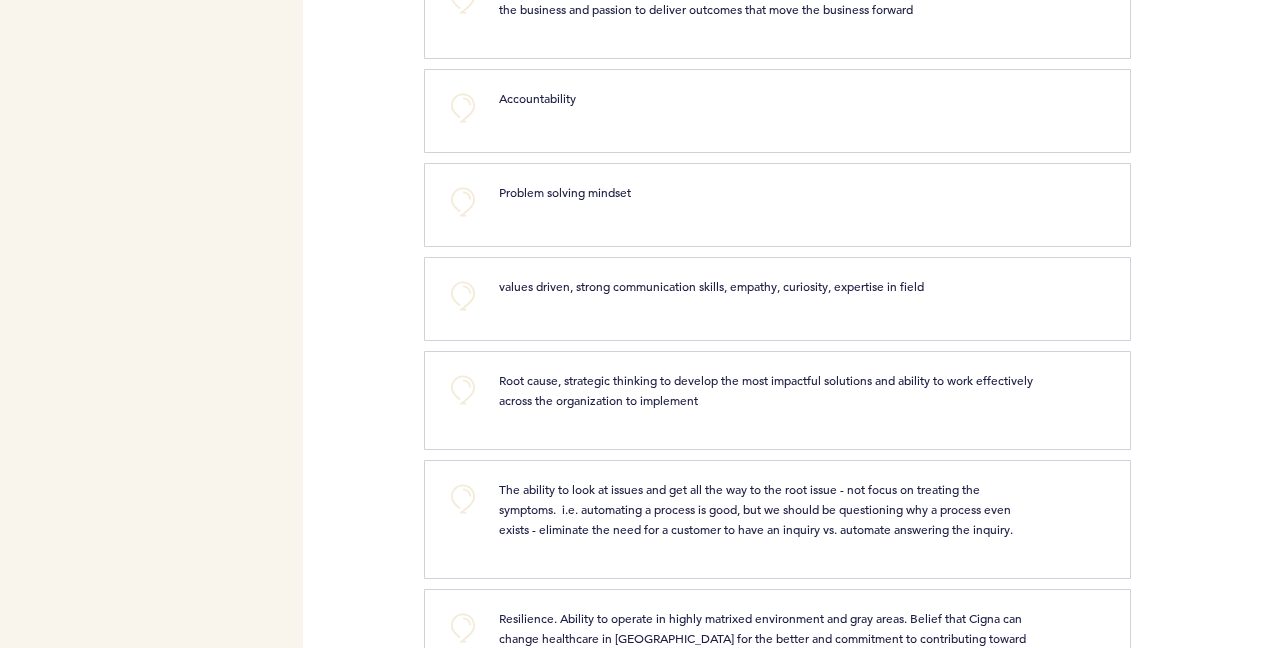 scroll, scrollTop: 0, scrollLeft: 0, axis: both 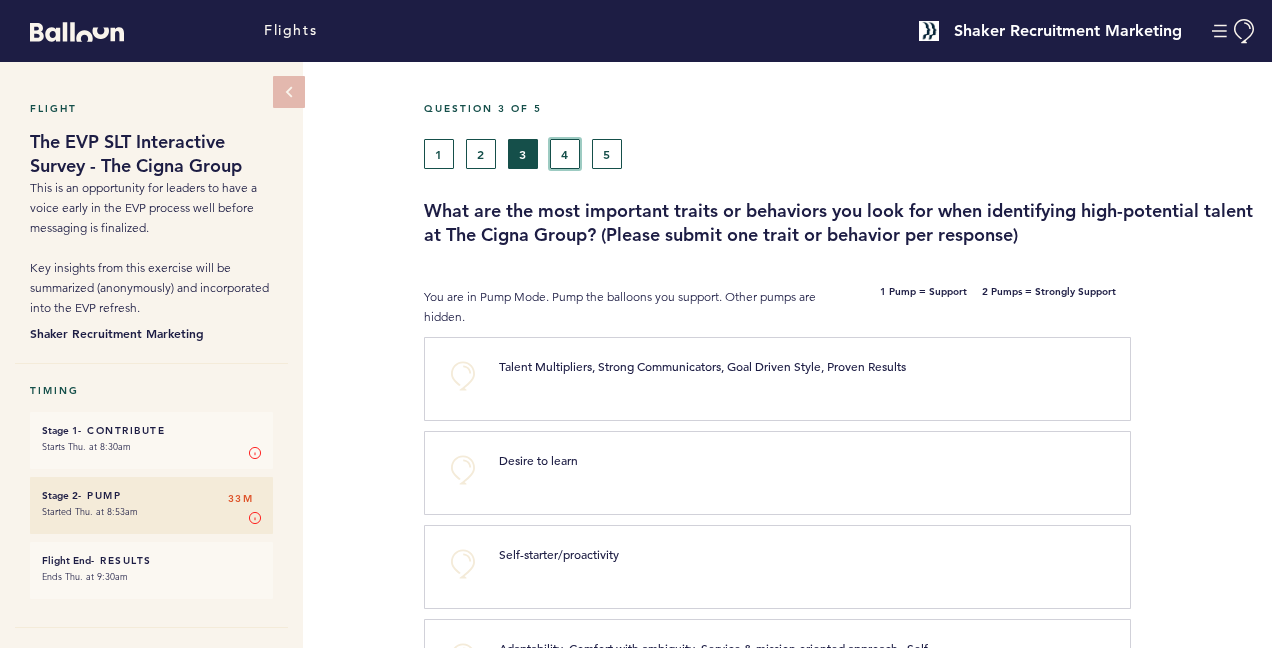 click on "4" at bounding box center [565, 154] 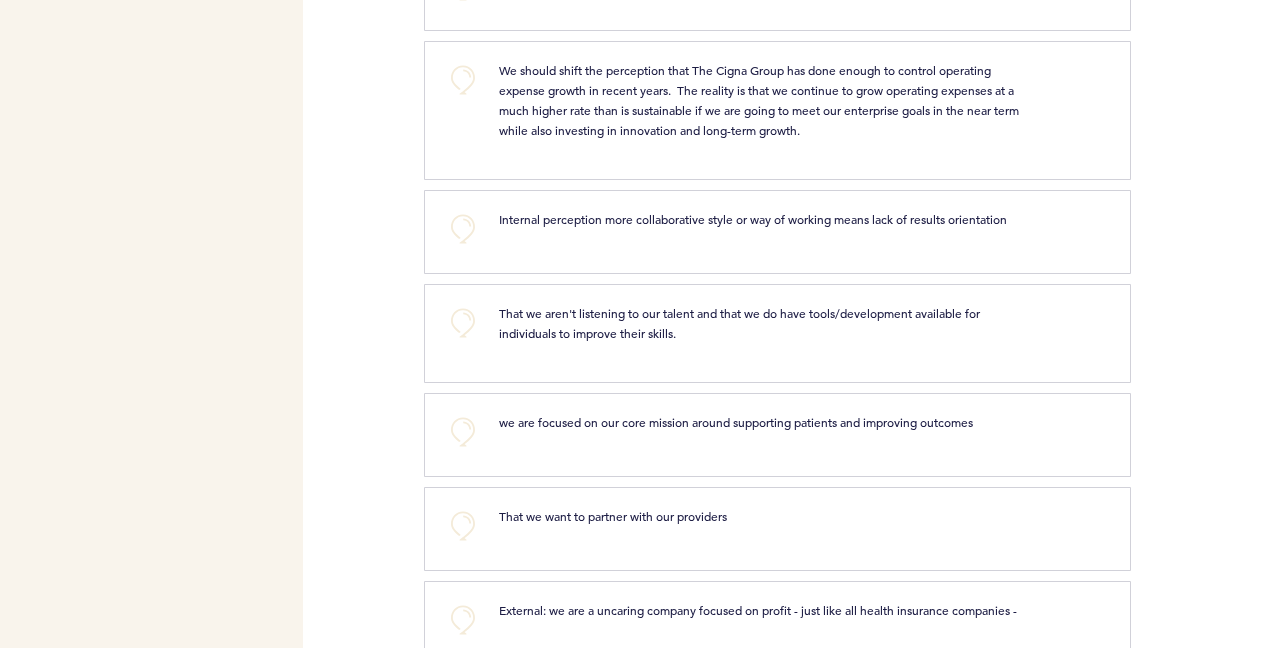 scroll, scrollTop: 2799, scrollLeft: 0, axis: vertical 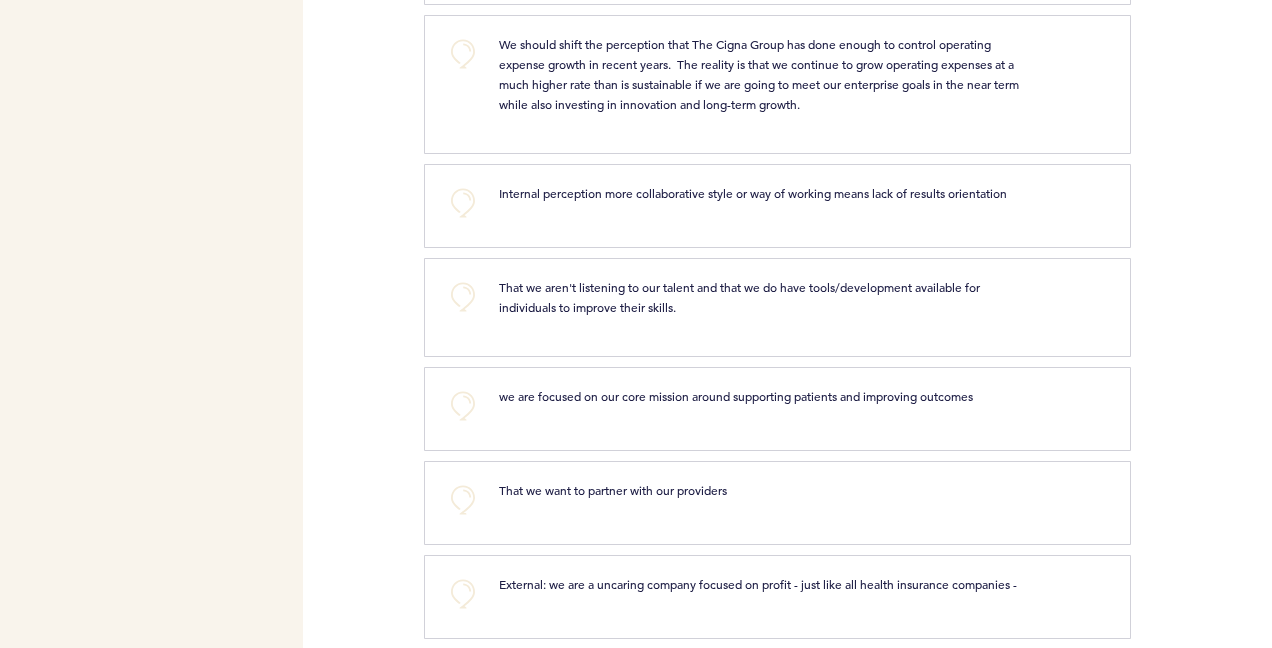 click at bounding box center (1201, 510) 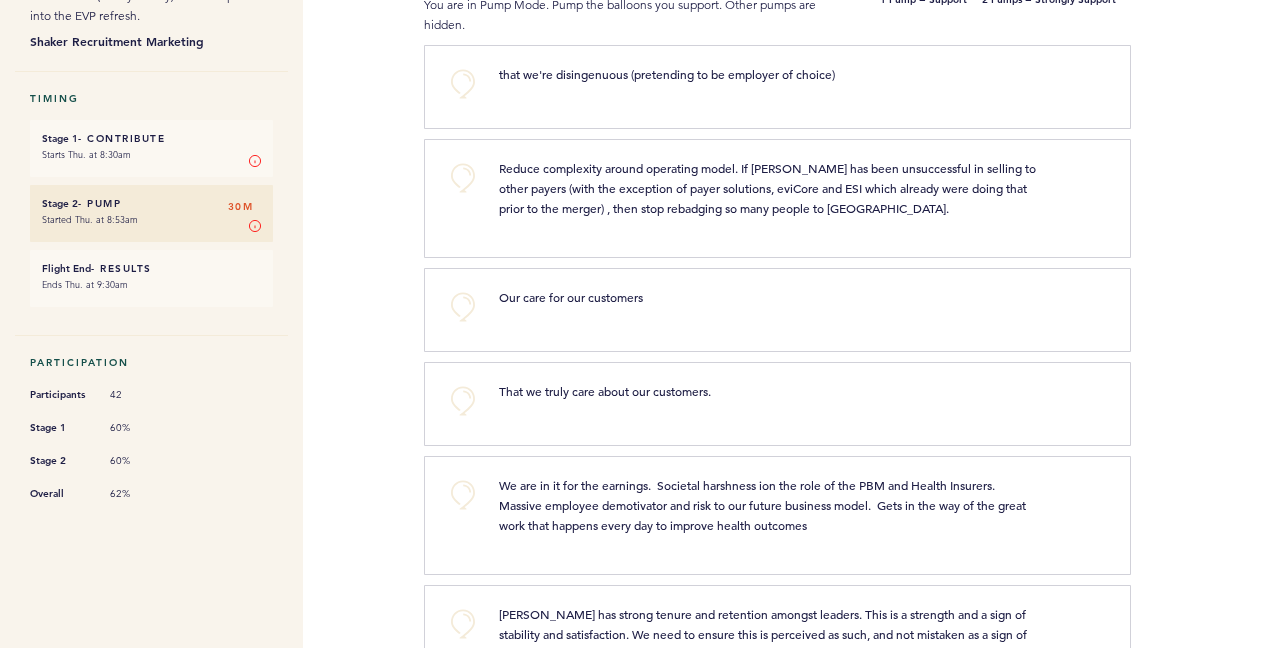 scroll, scrollTop: 0, scrollLeft: 0, axis: both 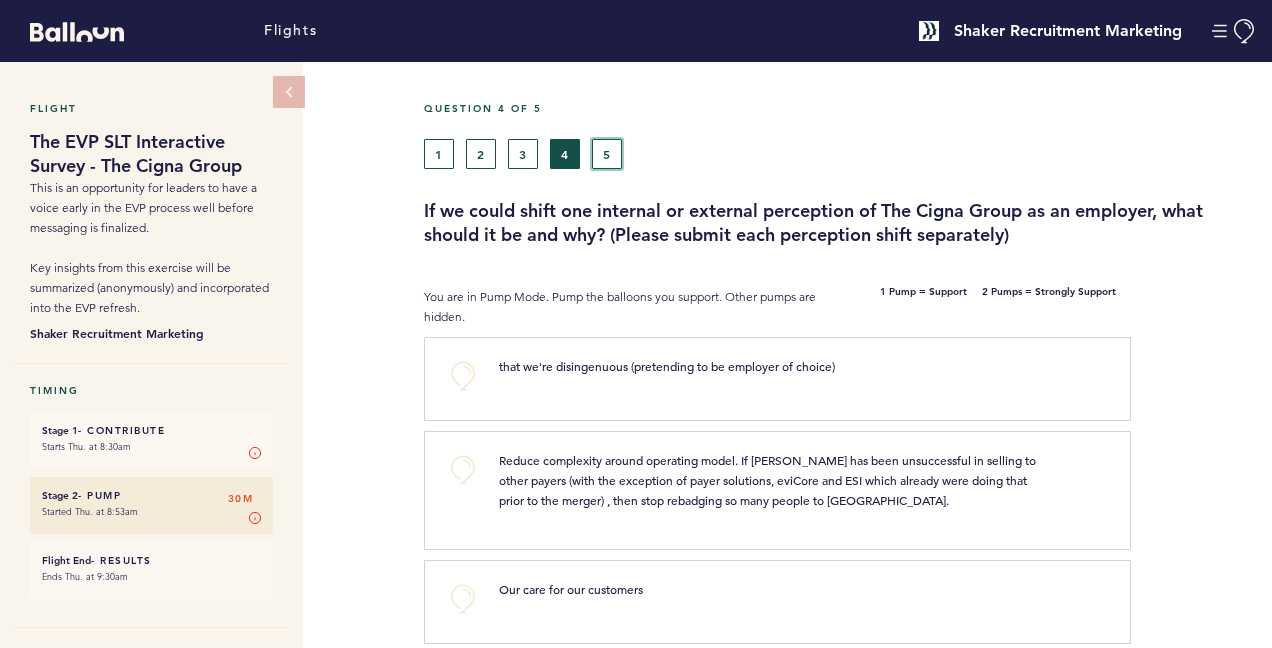 click on "5" at bounding box center [607, 154] 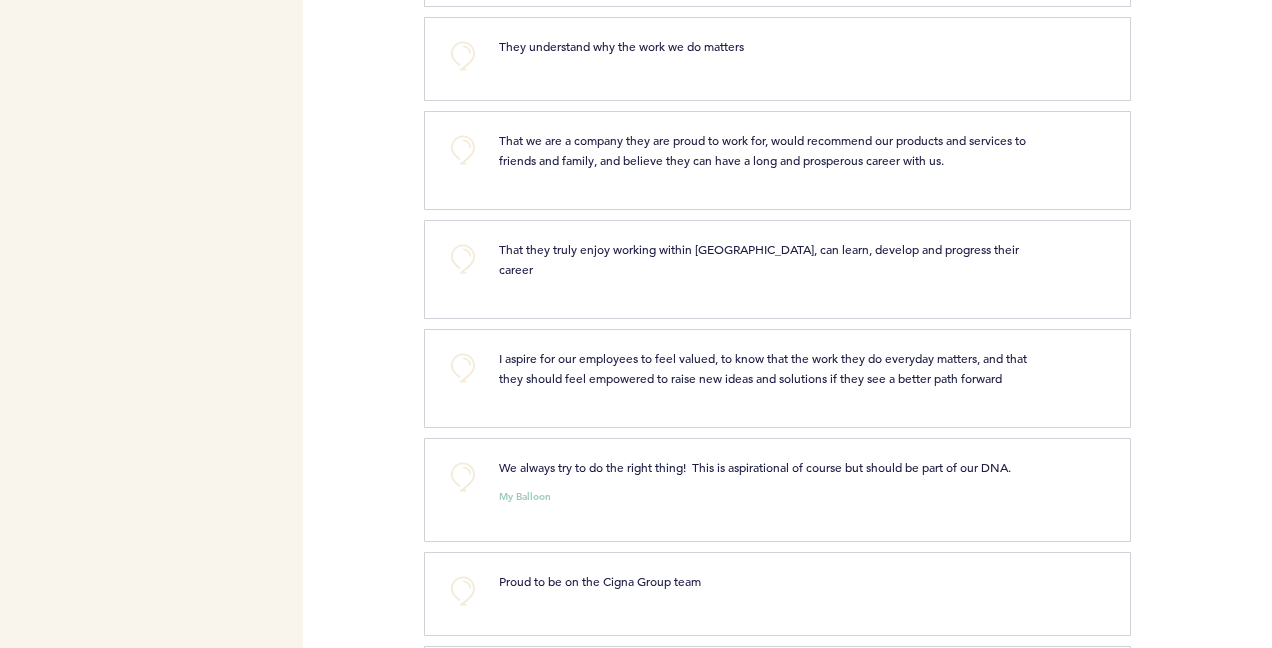 scroll, scrollTop: 1191, scrollLeft: 0, axis: vertical 